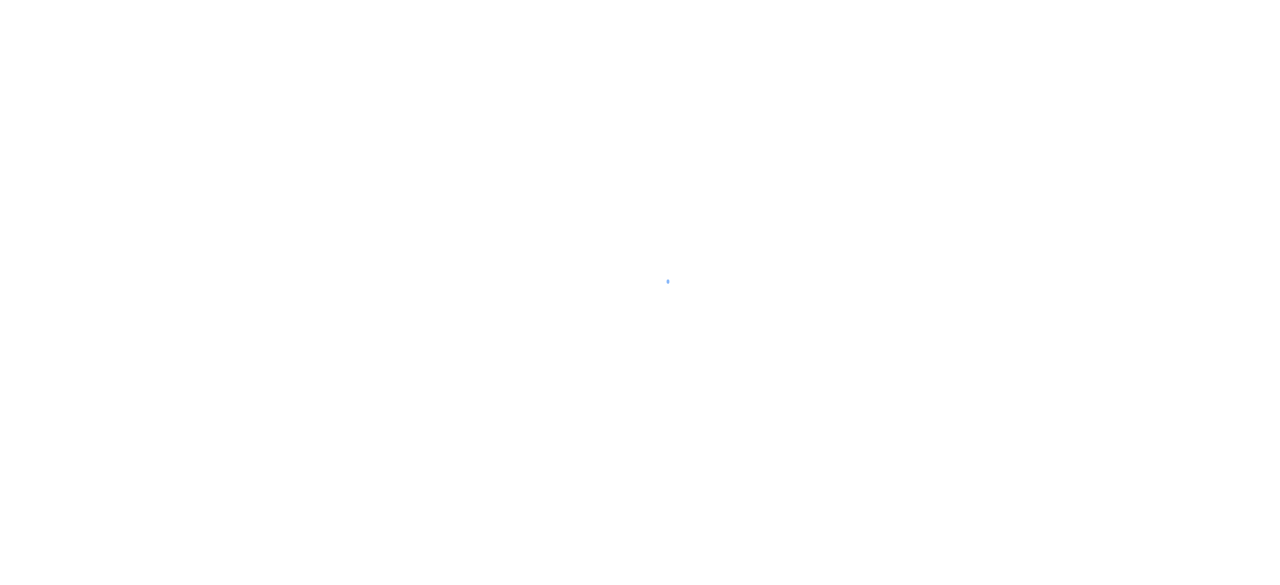 scroll, scrollTop: 0, scrollLeft: 0, axis: both 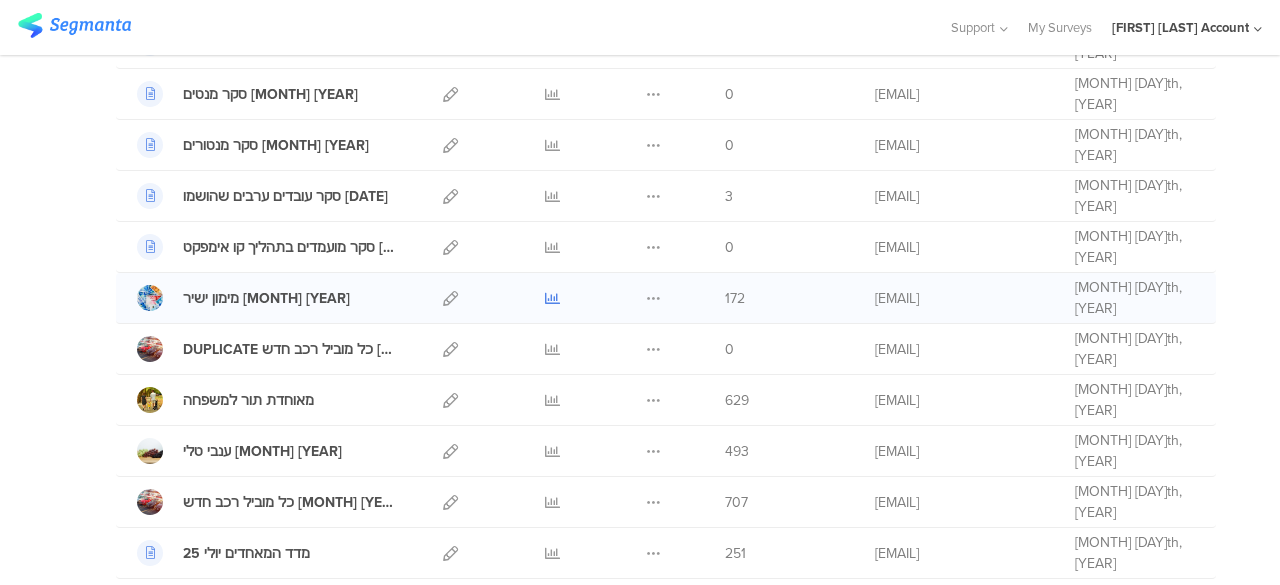 click at bounding box center [552, 298] 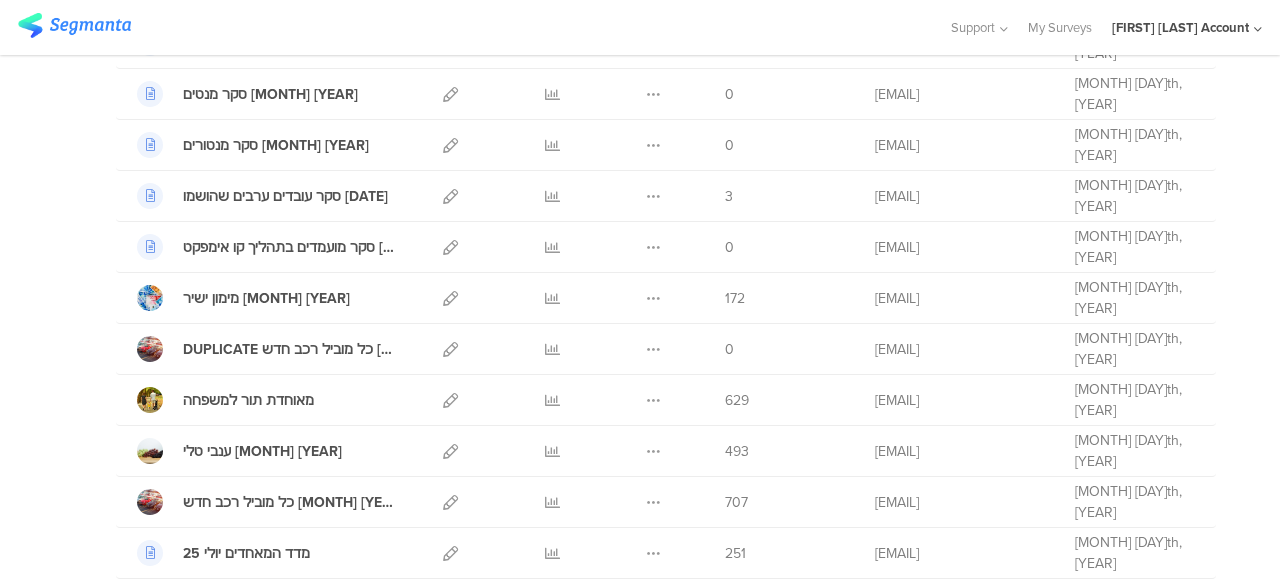 scroll, scrollTop: 0, scrollLeft: 0, axis: both 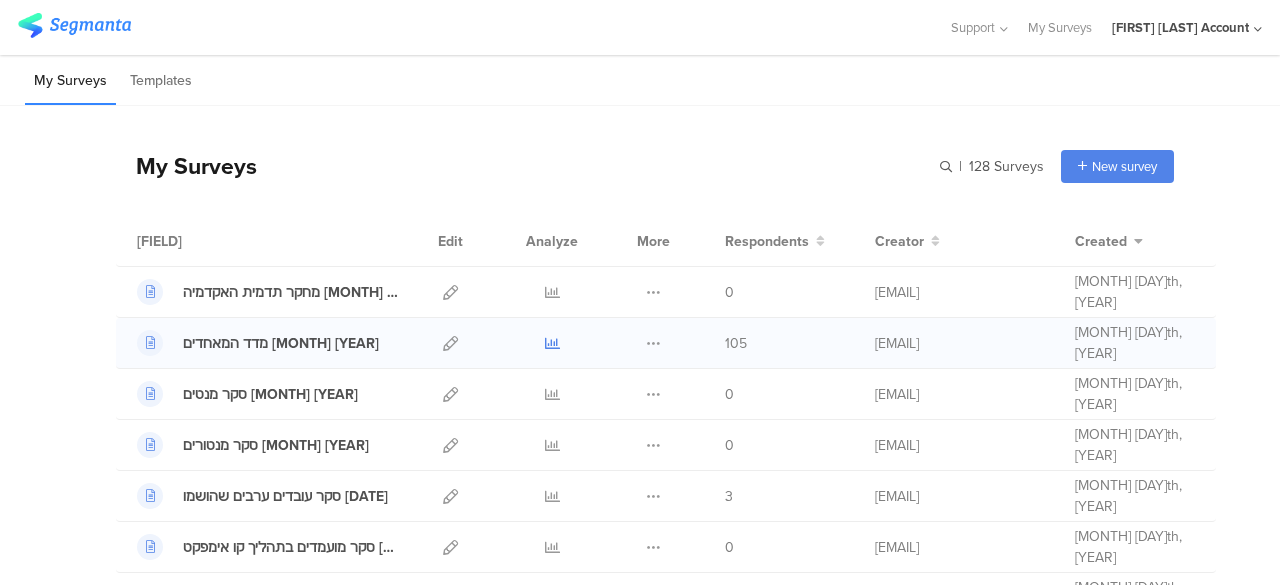 click at bounding box center [552, 343] 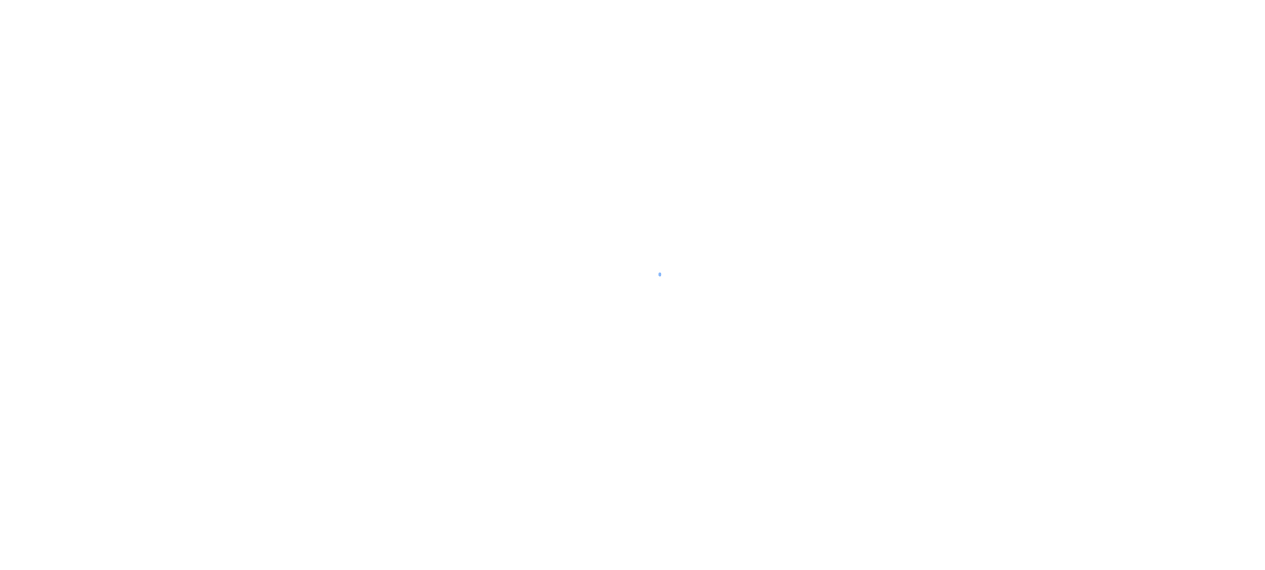 scroll, scrollTop: 0, scrollLeft: 0, axis: both 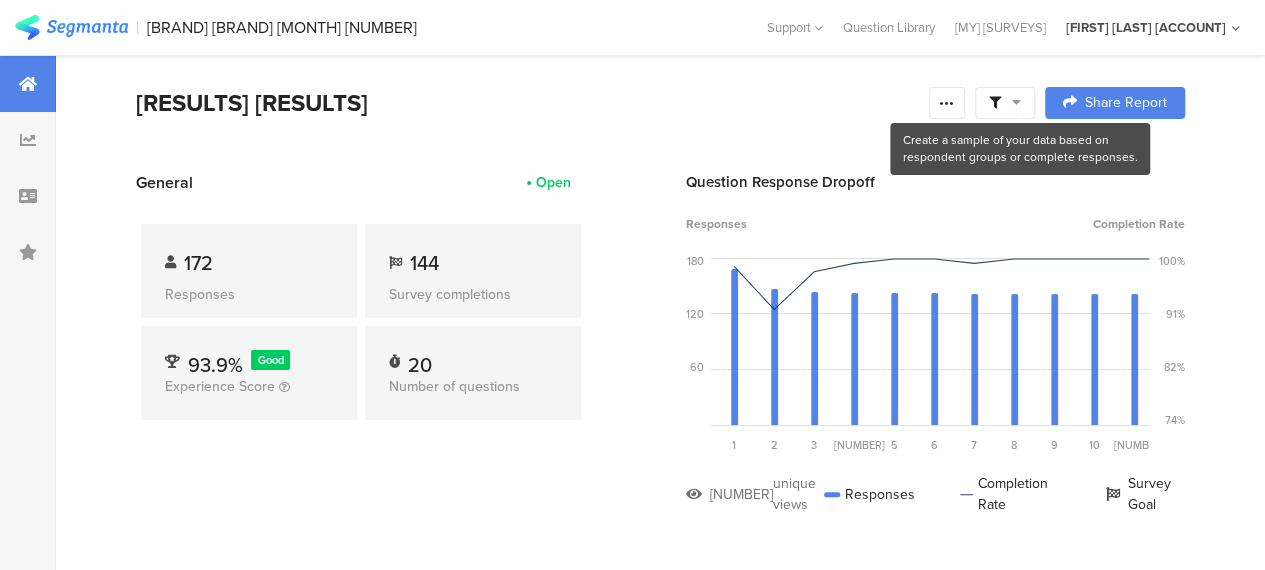 click at bounding box center (1016, 102) 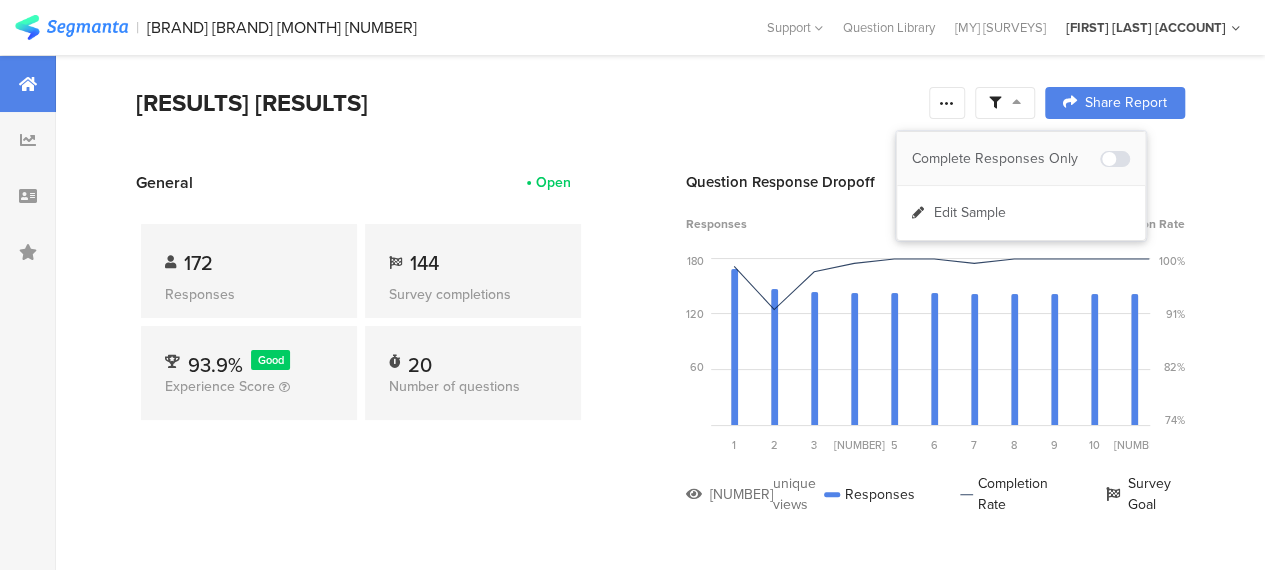 click on "Complete Responses Only" at bounding box center [1006, 159] 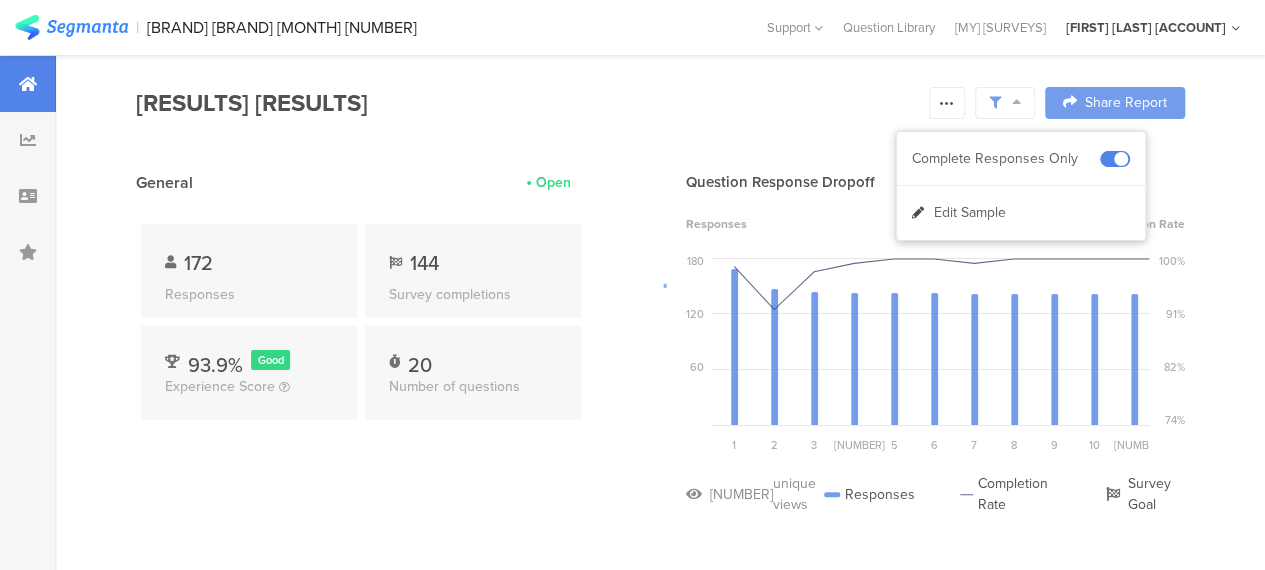 click at bounding box center [632, 285] 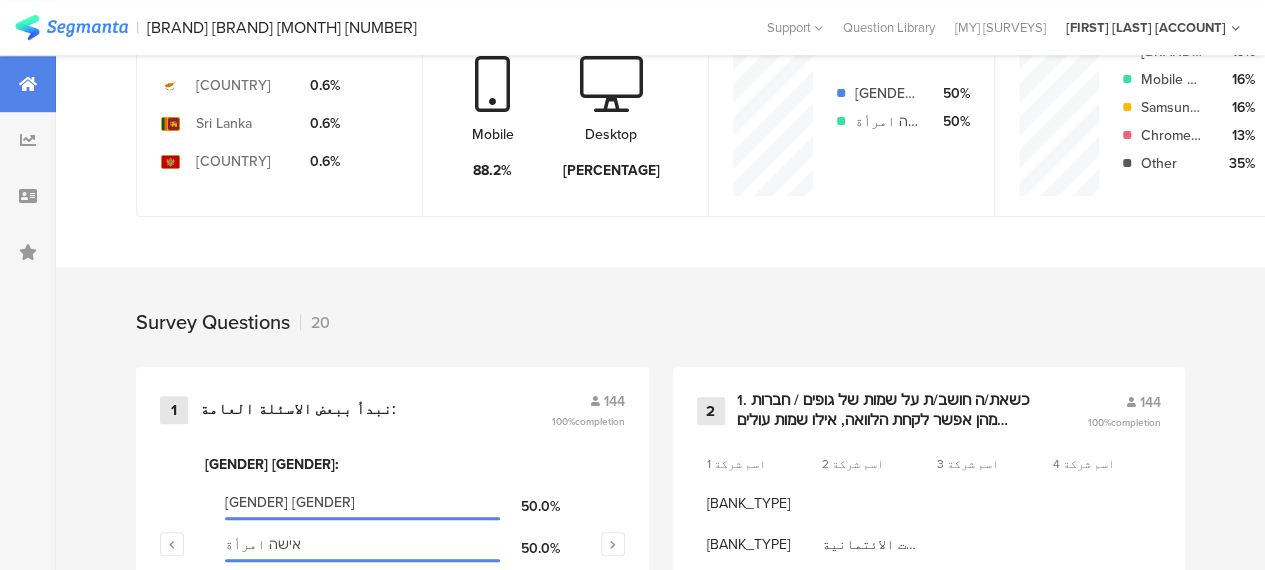 scroll, scrollTop: 700, scrollLeft: 0, axis: vertical 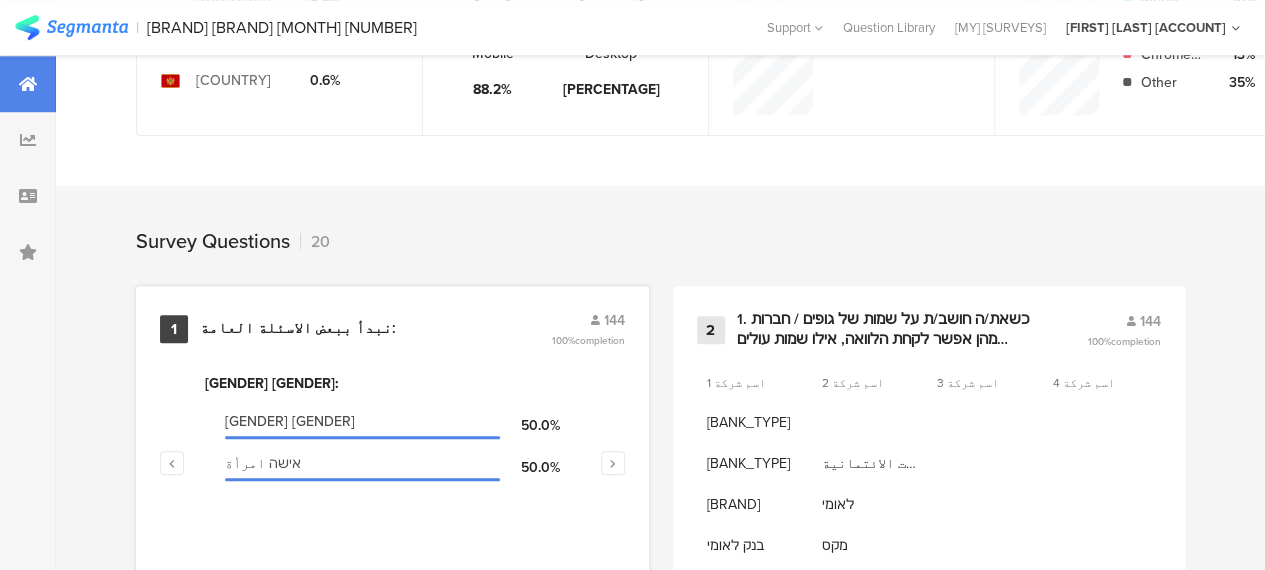 click on "نبدأ ببعض الاسئلة العامة:" at bounding box center (298, 329) 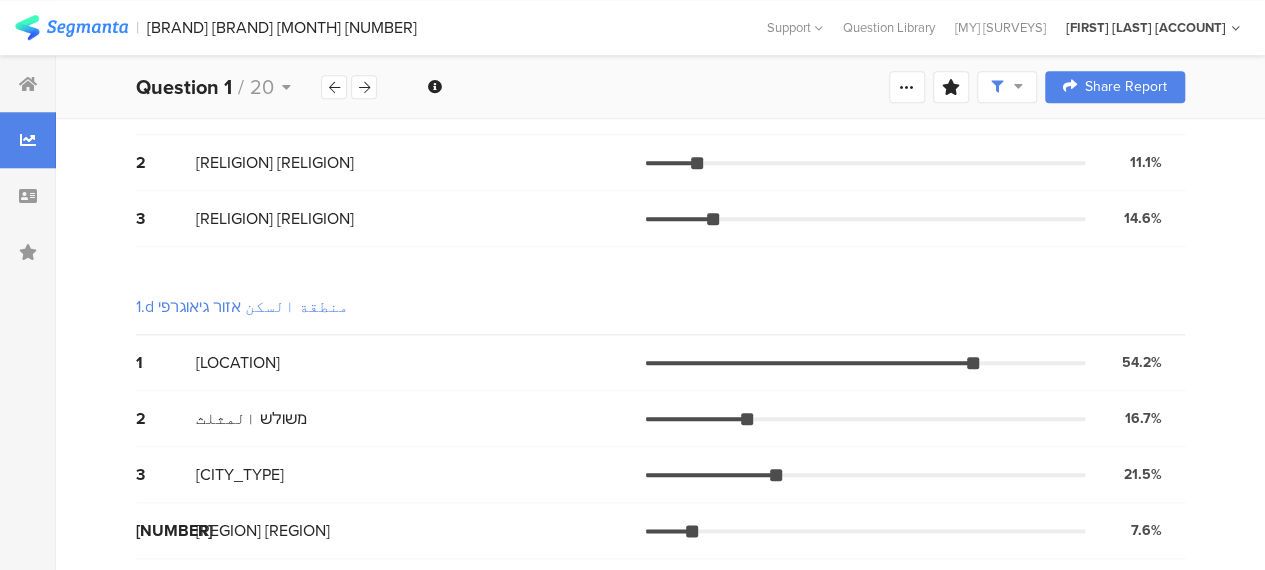 scroll, scrollTop: 910, scrollLeft: 0, axis: vertical 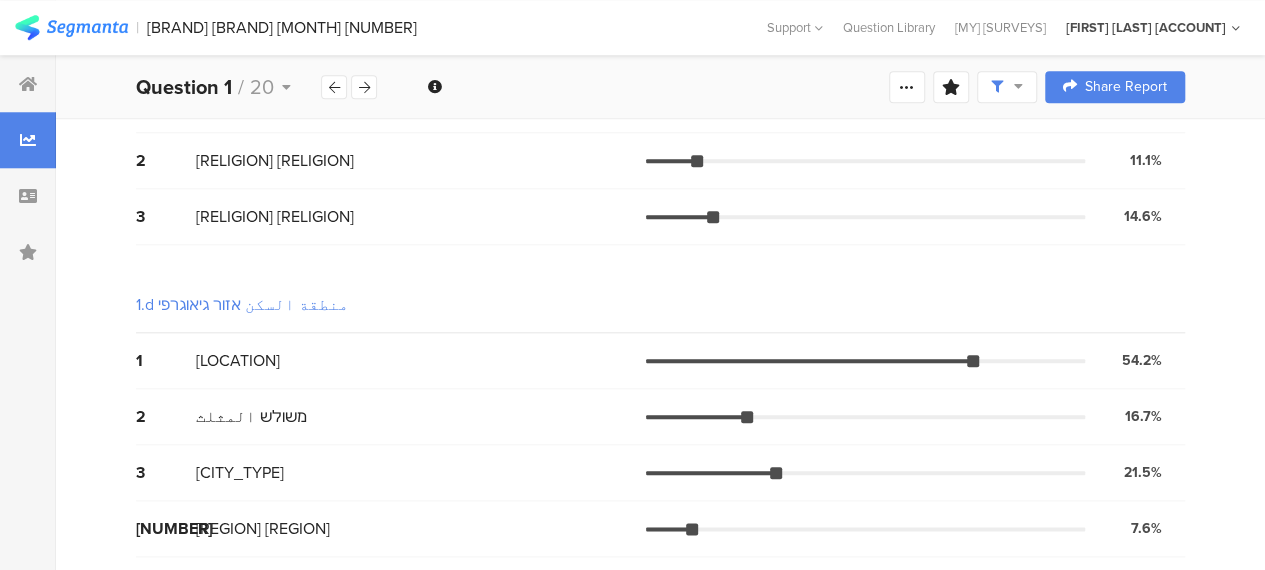 click on "[NUMBER] [SHAPE] [SHAPE] [PERCENTAGE] [NUMBER] votes" at bounding box center (660, 417) 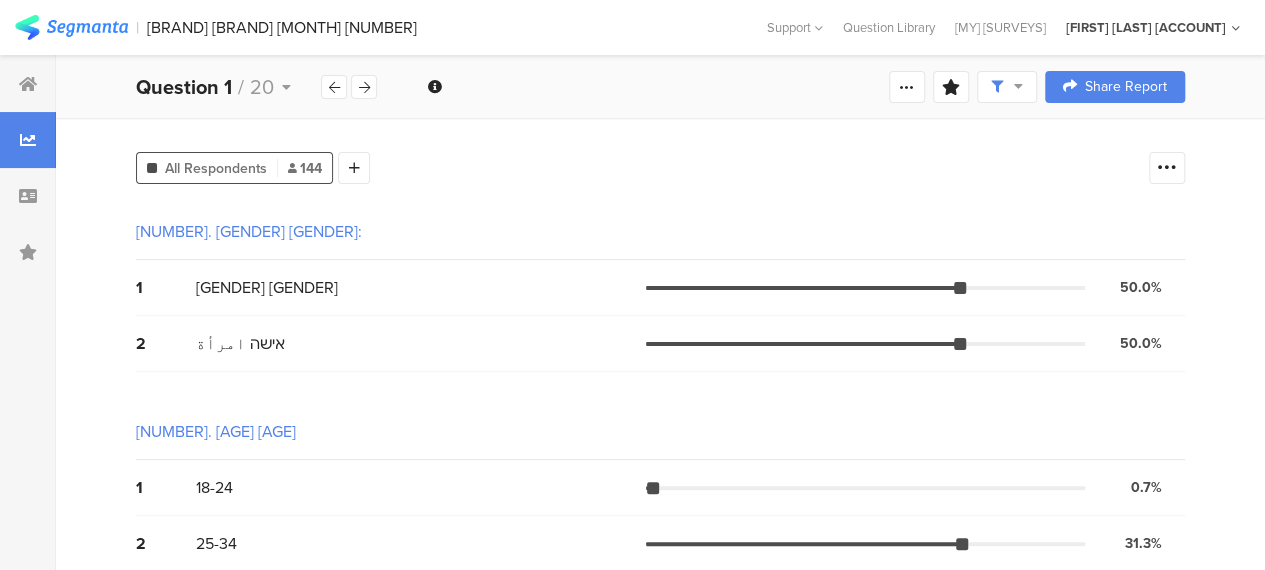 scroll, scrollTop: 0, scrollLeft: 0, axis: both 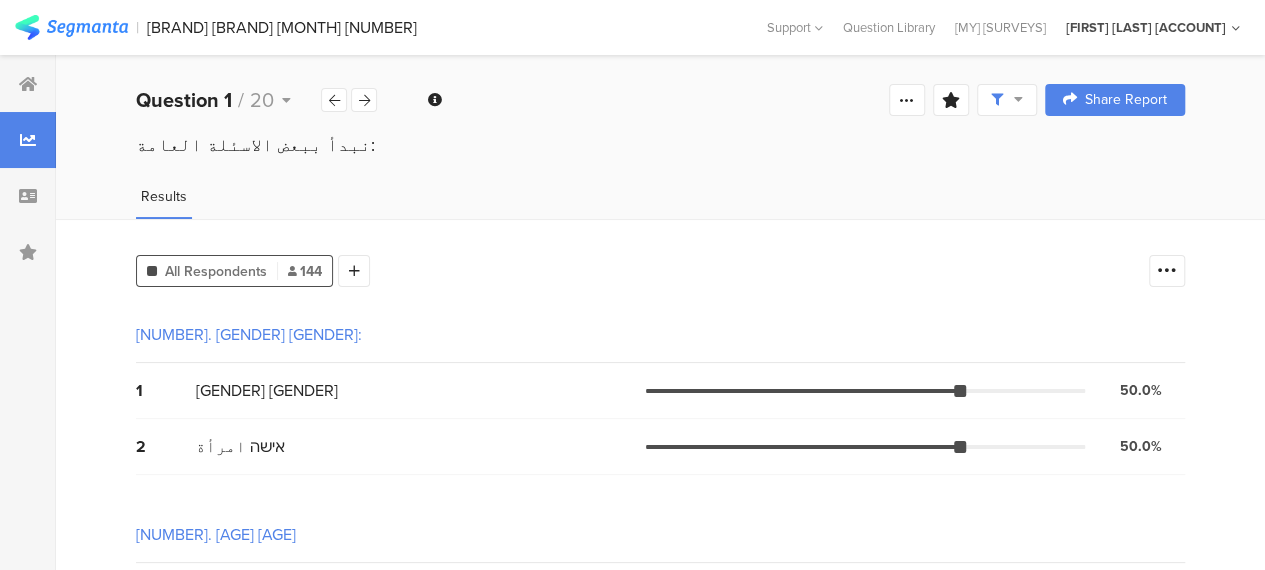 click on "Results" at bounding box center [660, 202] 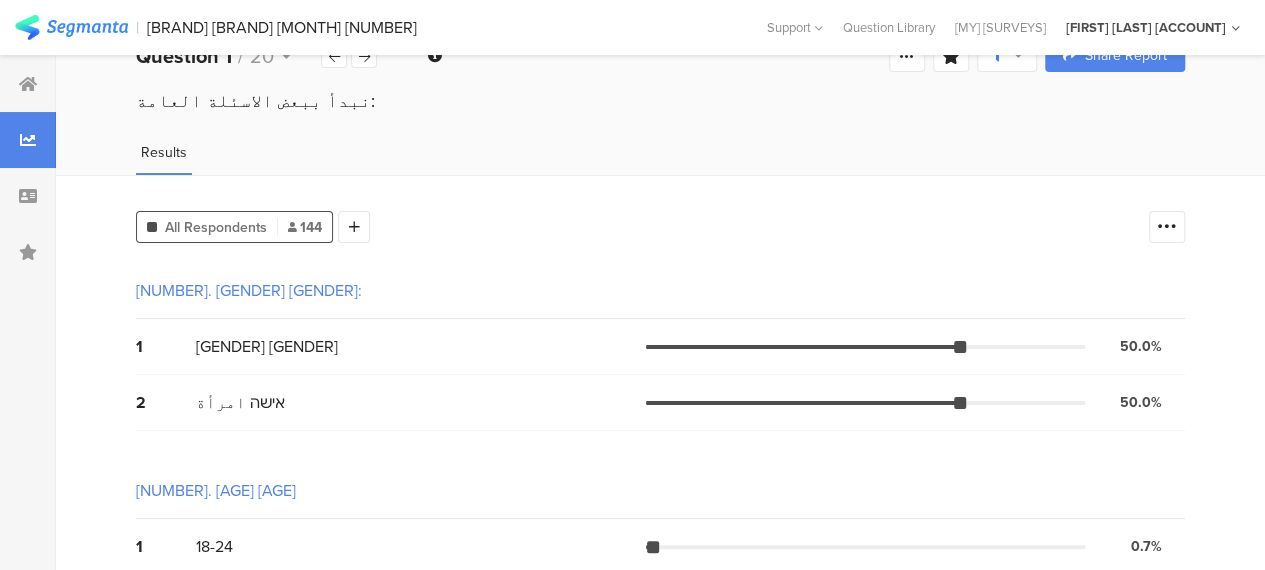 scroll, scrollTop: 0, scrollLeft: 0, axis: both 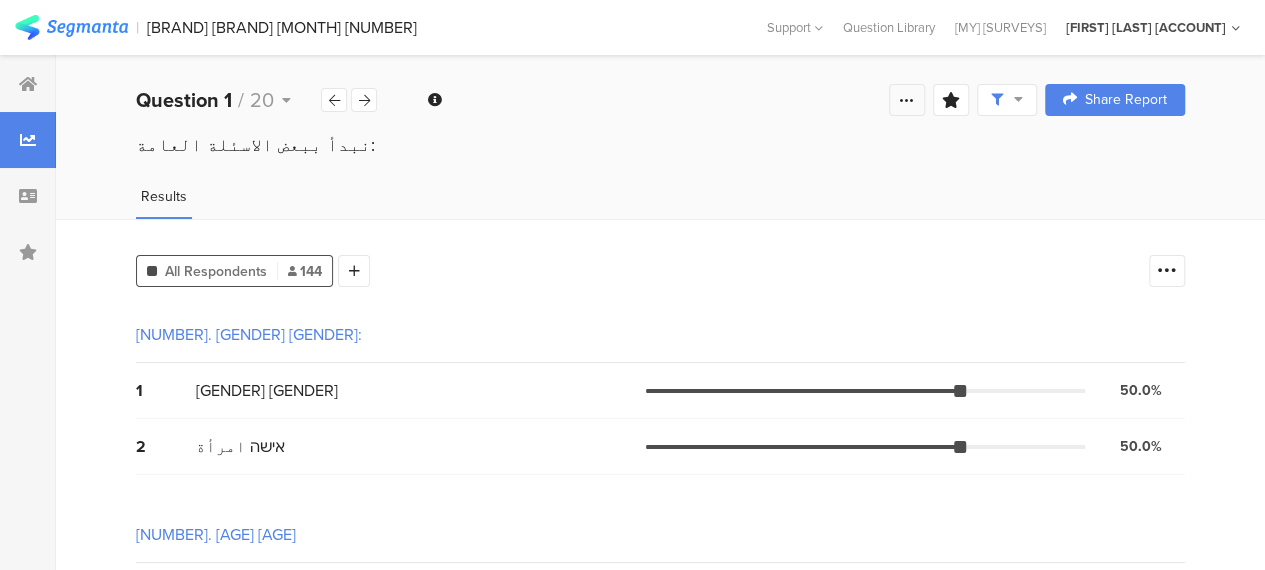 click at bounding box center [907, 100] 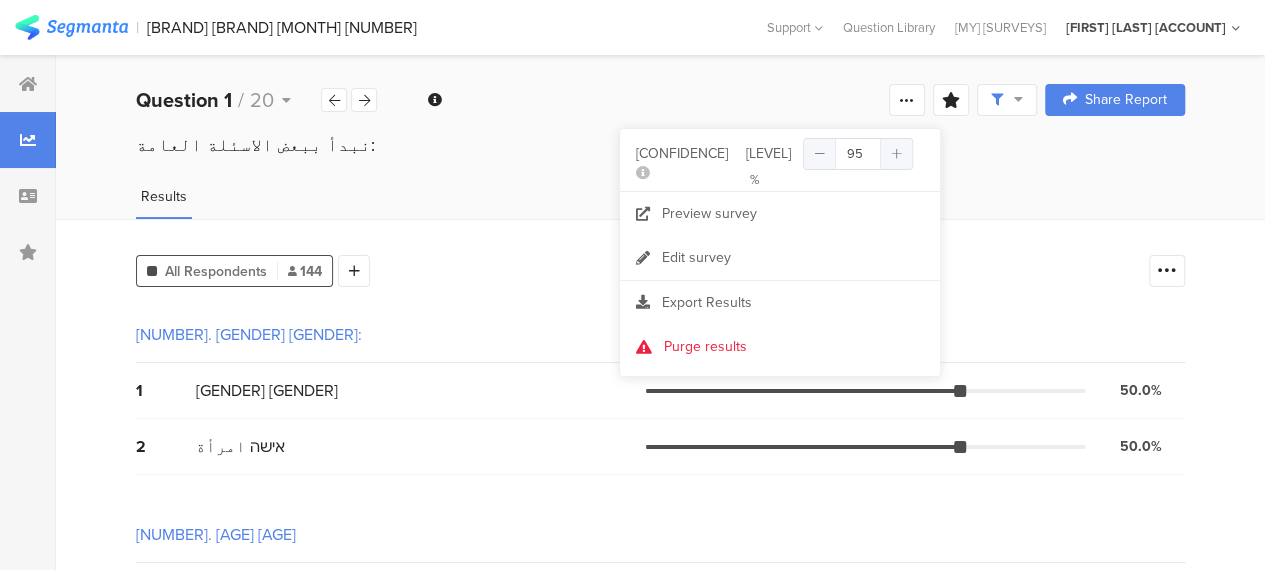 click on "نبدأ ببعض الاسئلة العامة:" at bounding box center [660, 164] 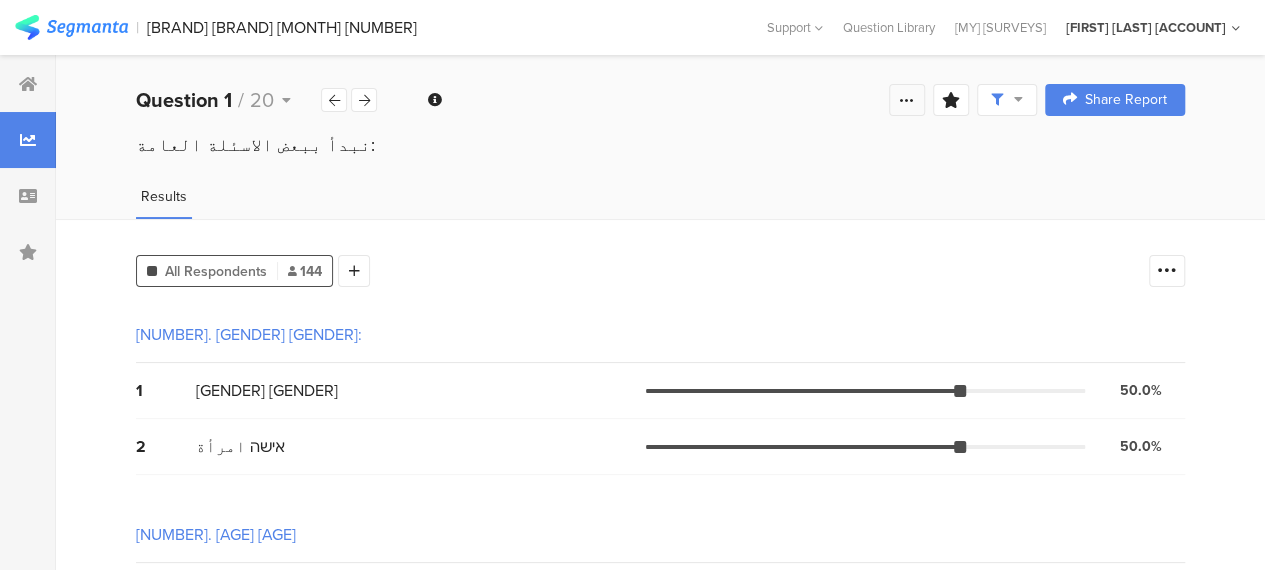 click at bounding box center [907, 100] 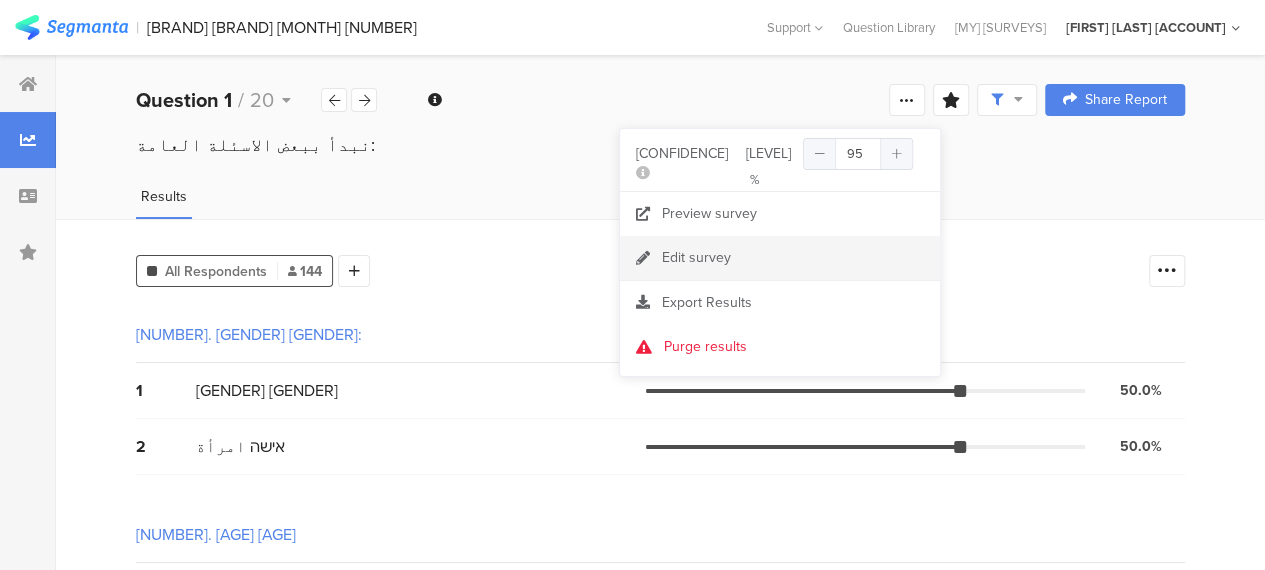 click on "Edit survey" at bounding box center [696, 258] 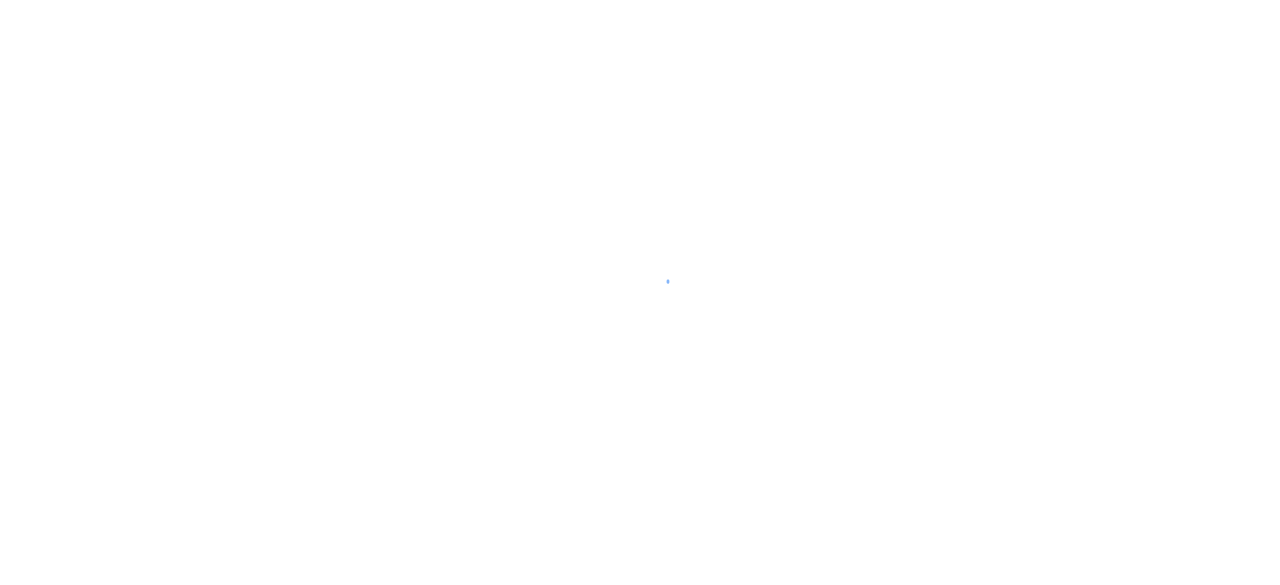 scroll, scrollTop: 0, scrollLeft: 0, axis: both 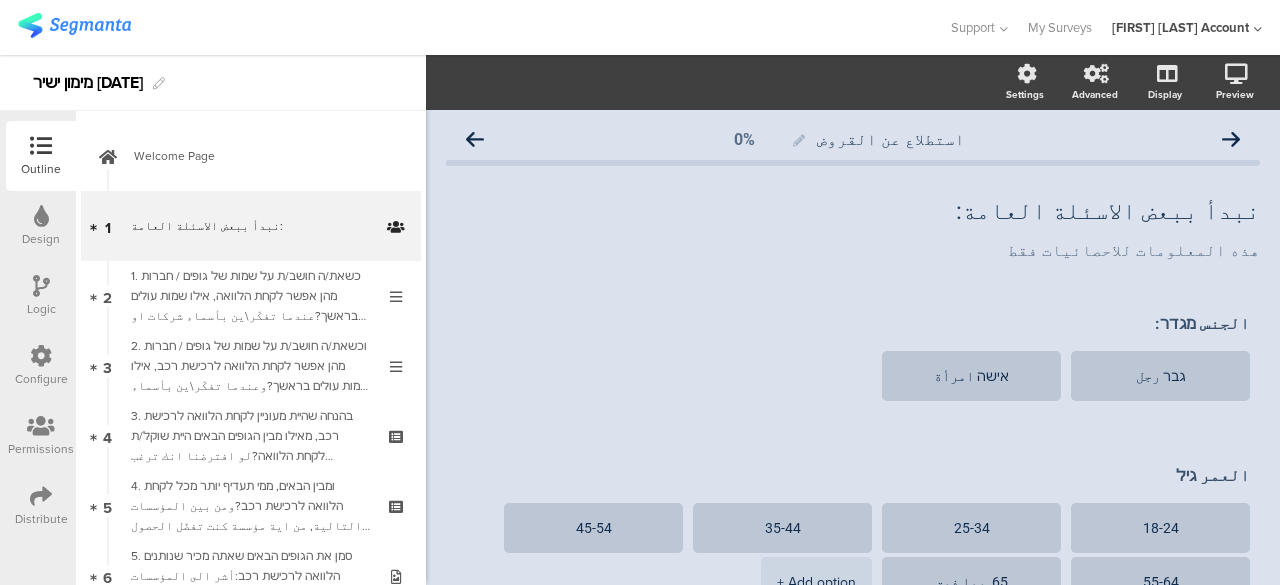 click at bounding box center [41, 496] 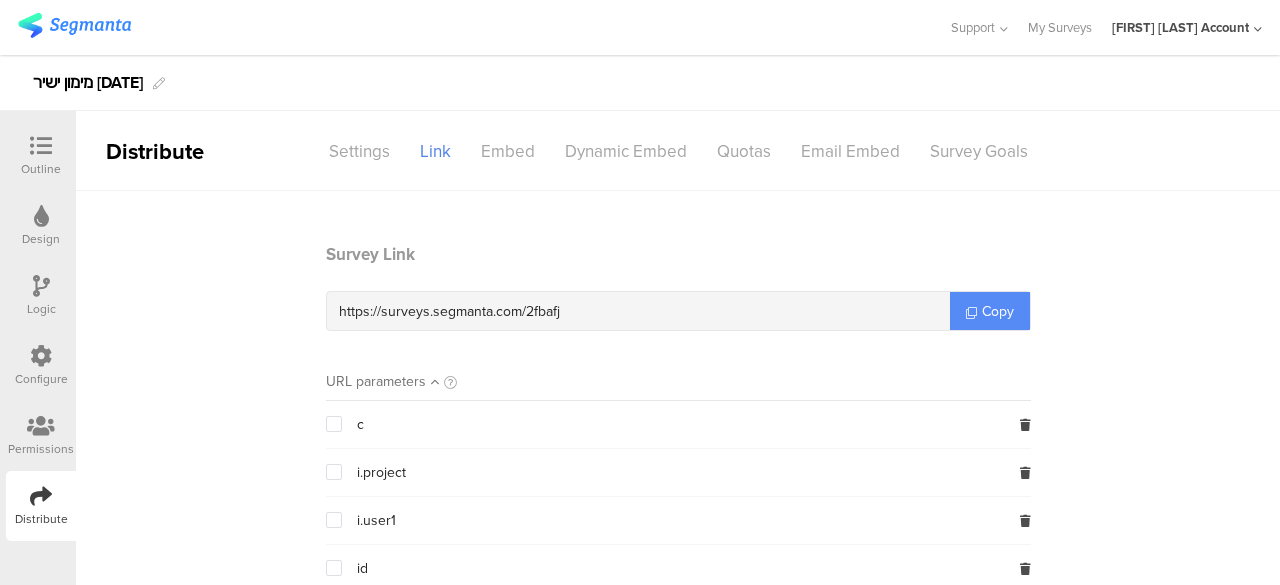 click on "Copy" at bounding box center (990, 311) 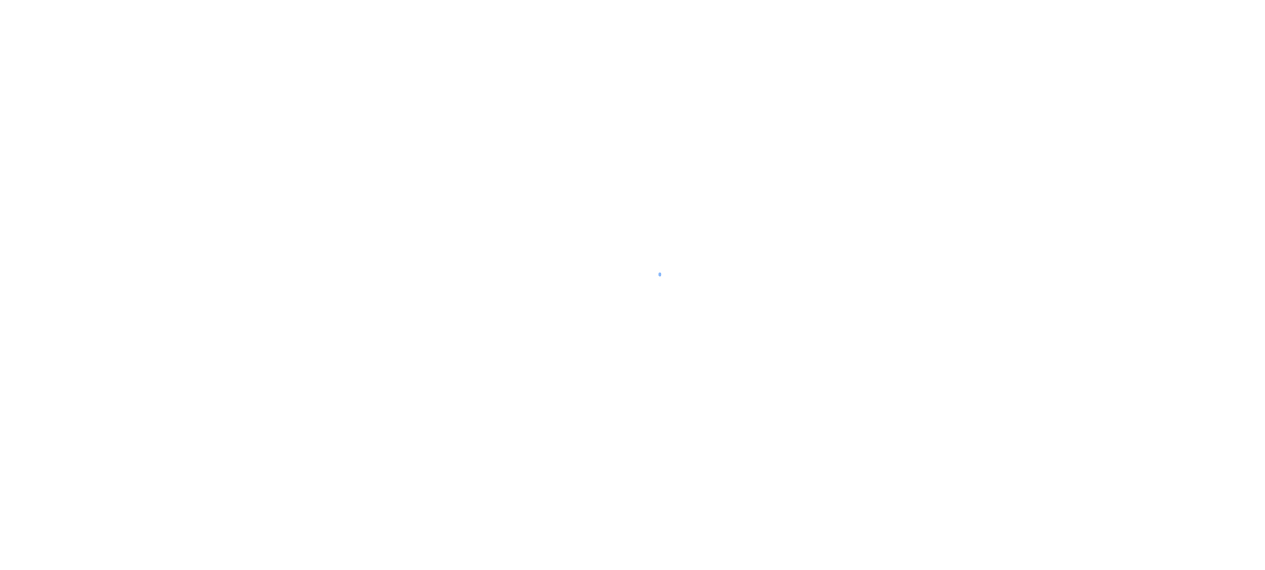 scroll, scrollTop: 0, scrollLeft: 0, axis: both 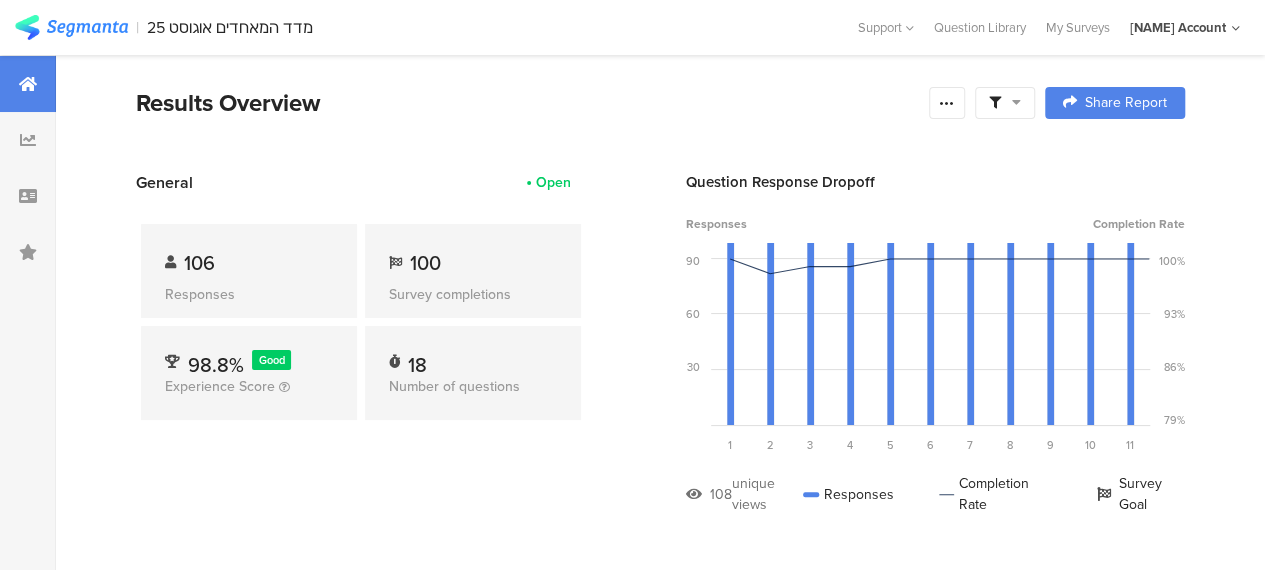 click at bounding box center [1016, 102] 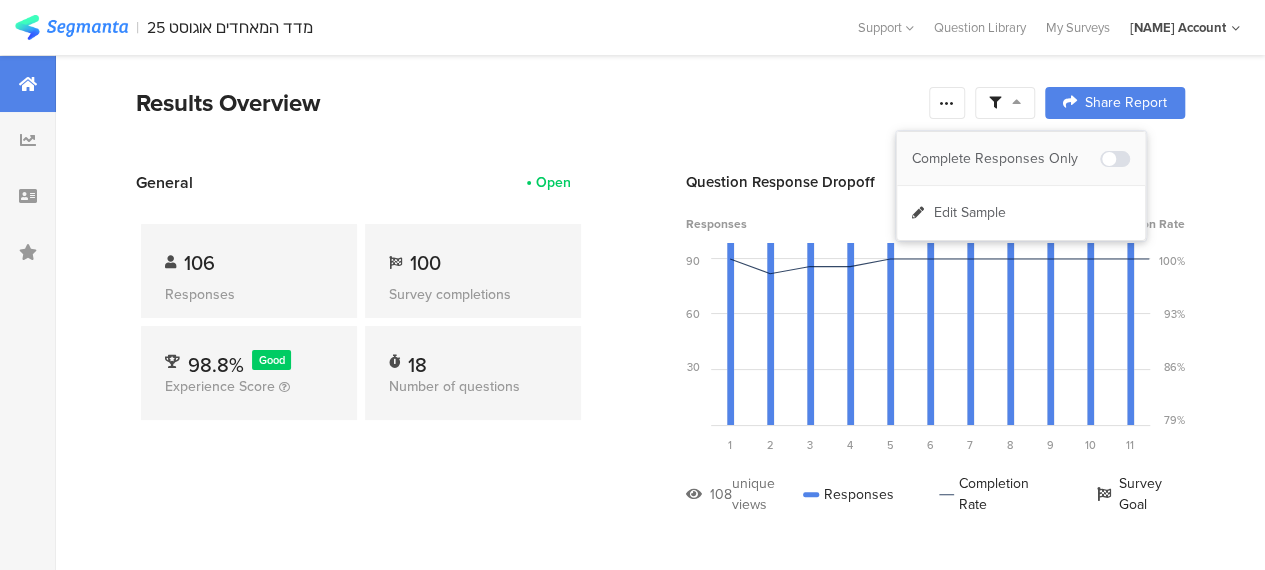 click on "Complete Responses Only" at bounding box center (1006, 159) 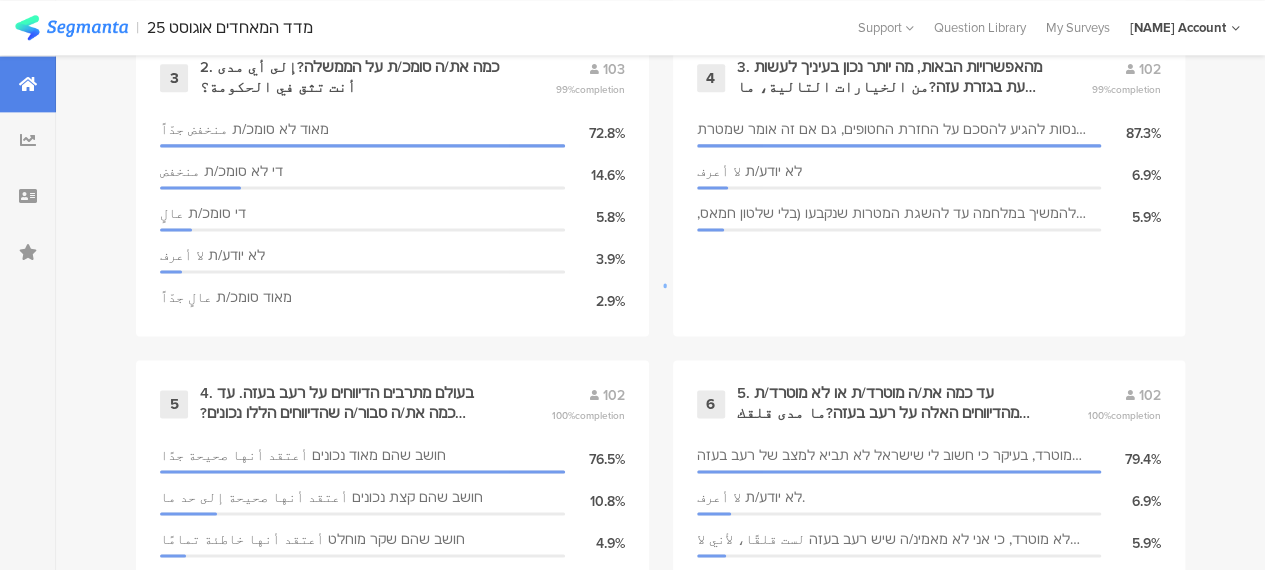 scroll, scrollTop: 1400, scrollLeft: 0, axis: vertical 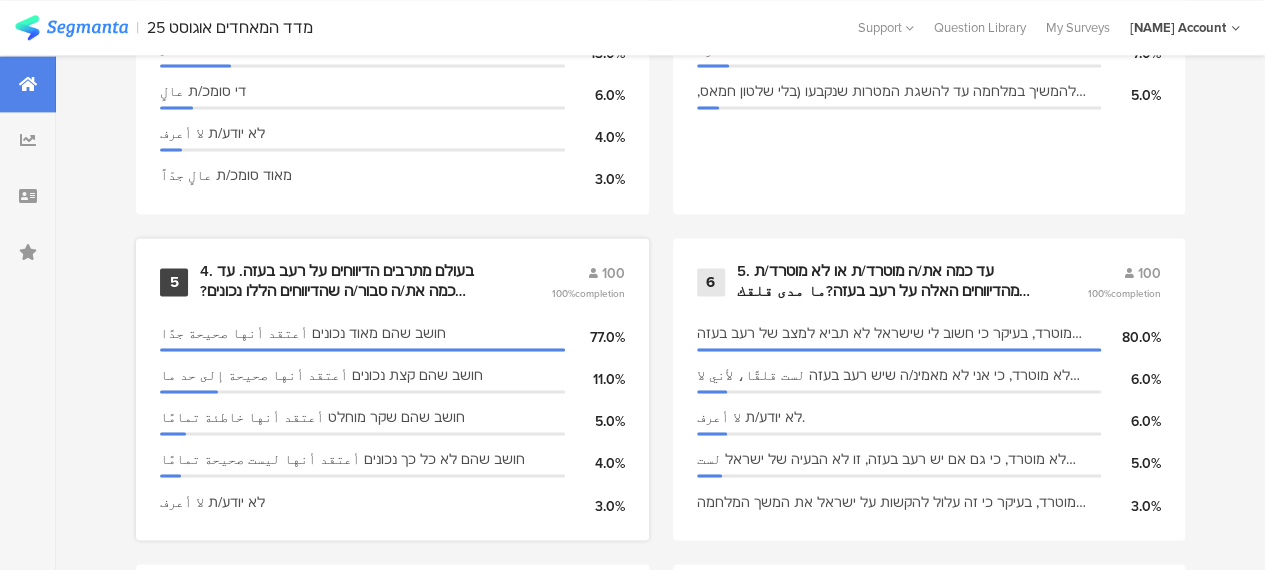 click on "4. בעולם מתרבים הדיווחים על רעב בעזה. עד כמה את/ה סבור/ה שהדיווחים הללו נכונים?تتزايد التقارير حول المجاعة في غزة حول العالم. ما مدى صحة هذه التقارير برأيك؟" at bounding box center [351, 281] 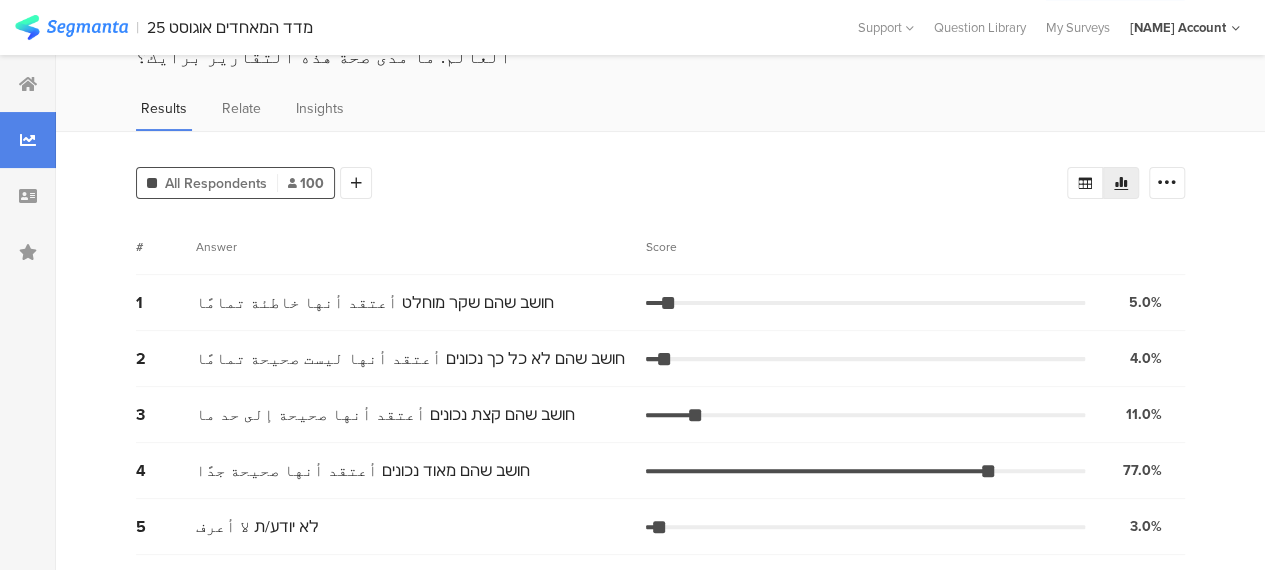 scroll, scrollTop: 0, scrollLeft: 0, axis: both 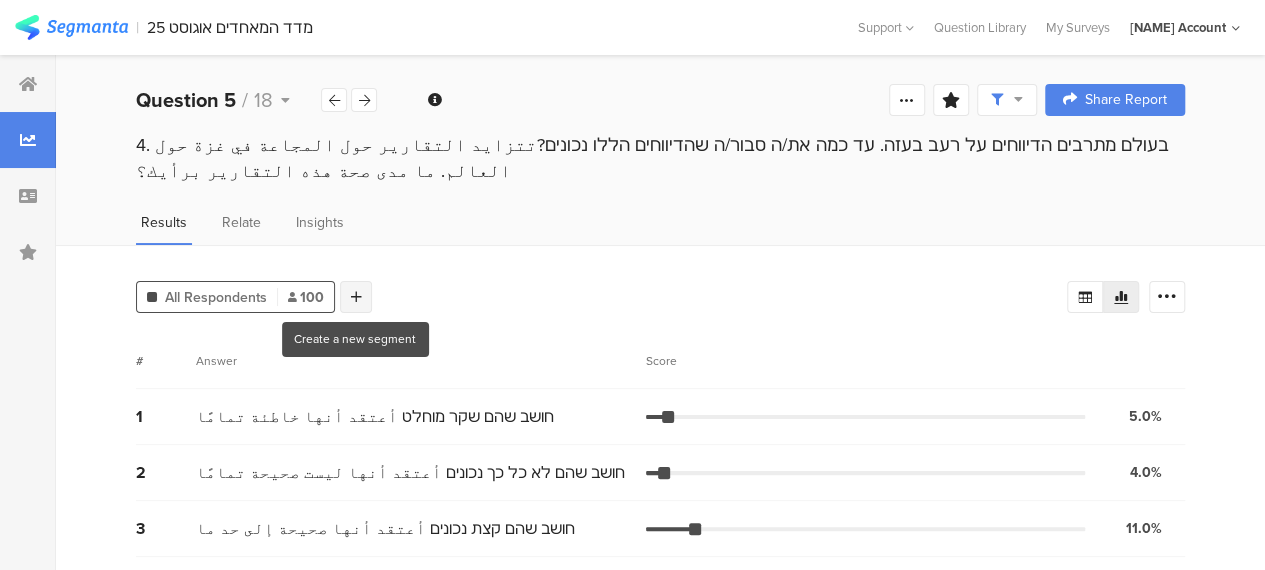 click at bounding box center (356, 297) 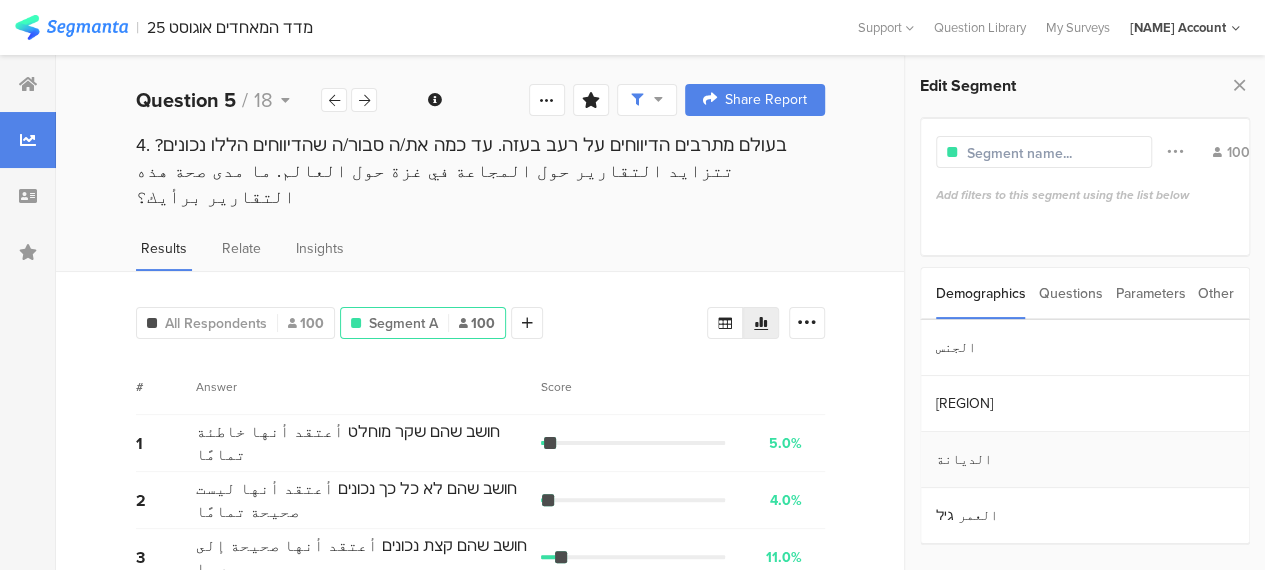 click on "الديانة" at bounding box center [1085, 460] 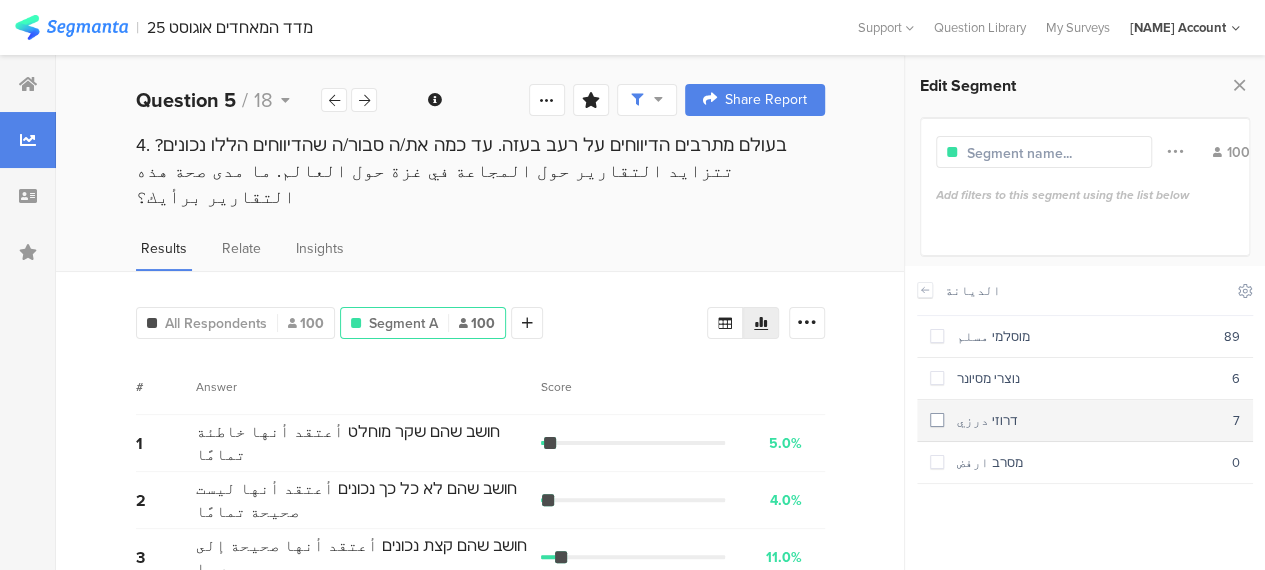 click at bounding box center [937, 420] 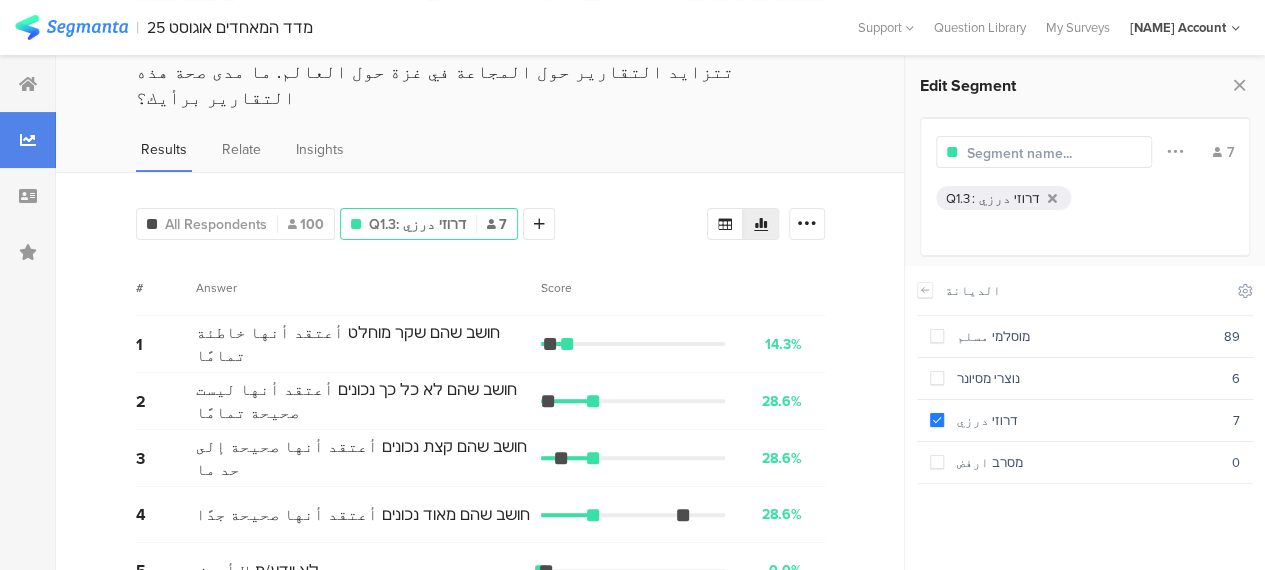 scroll, scrollTop: 111, scrollLeft: 0, axis: vertical 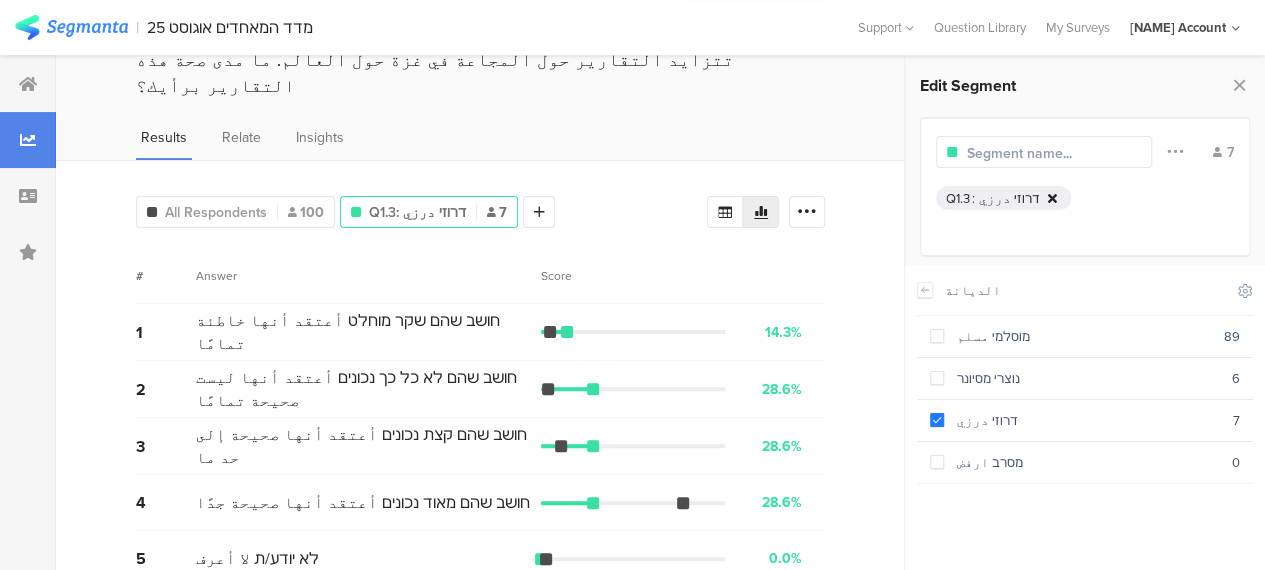 click at bounding box center [1052, 198] 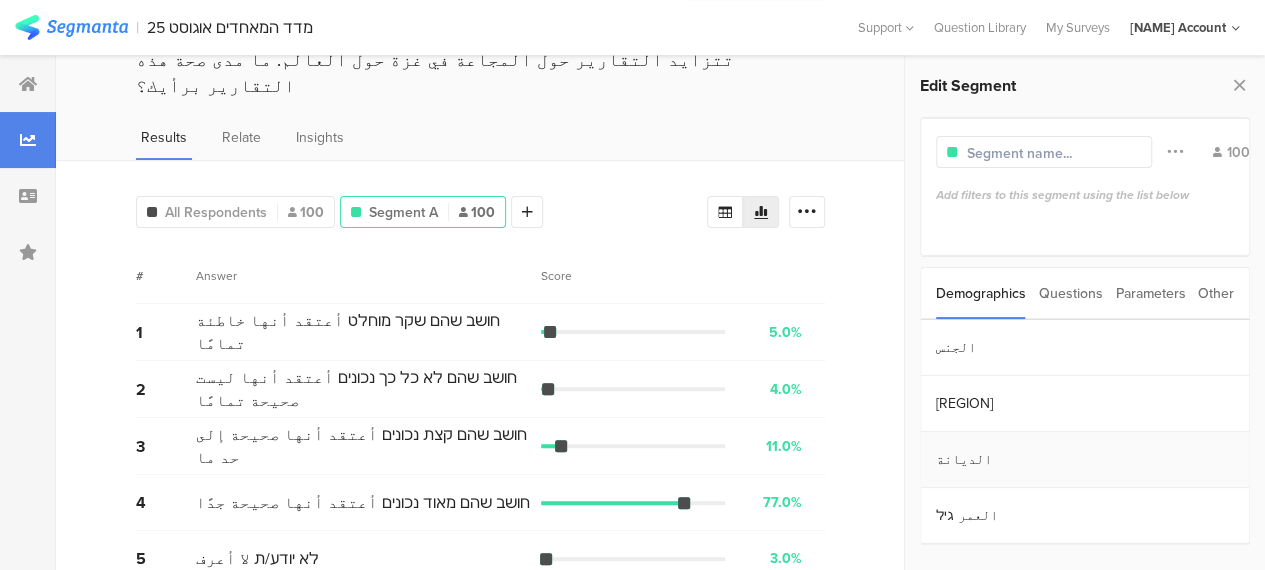 click on "الديانة" at bounding box center (1085, 460) 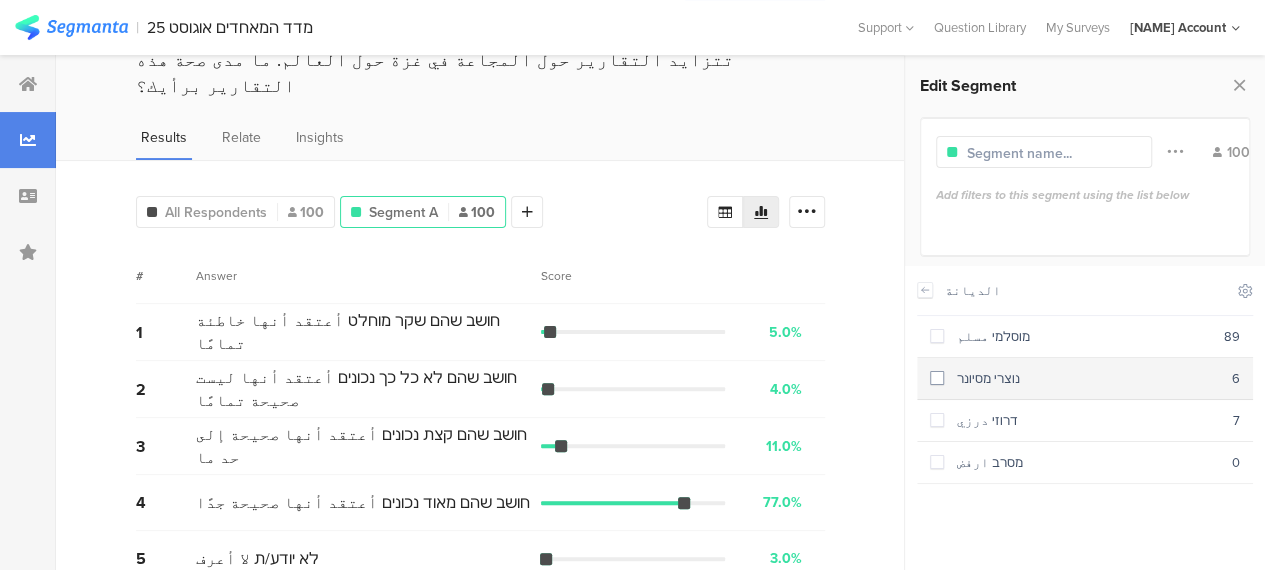 click at bounding box center (937, 378) 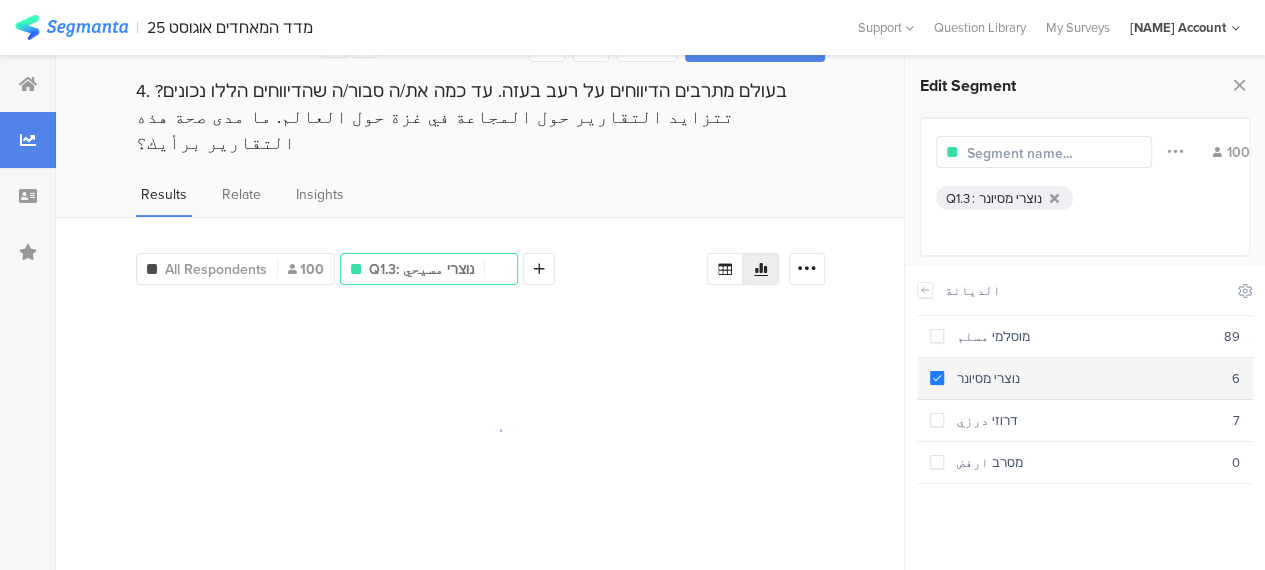 scroll, scrollTop: 25, scrollLeft: 0, axis: vertical 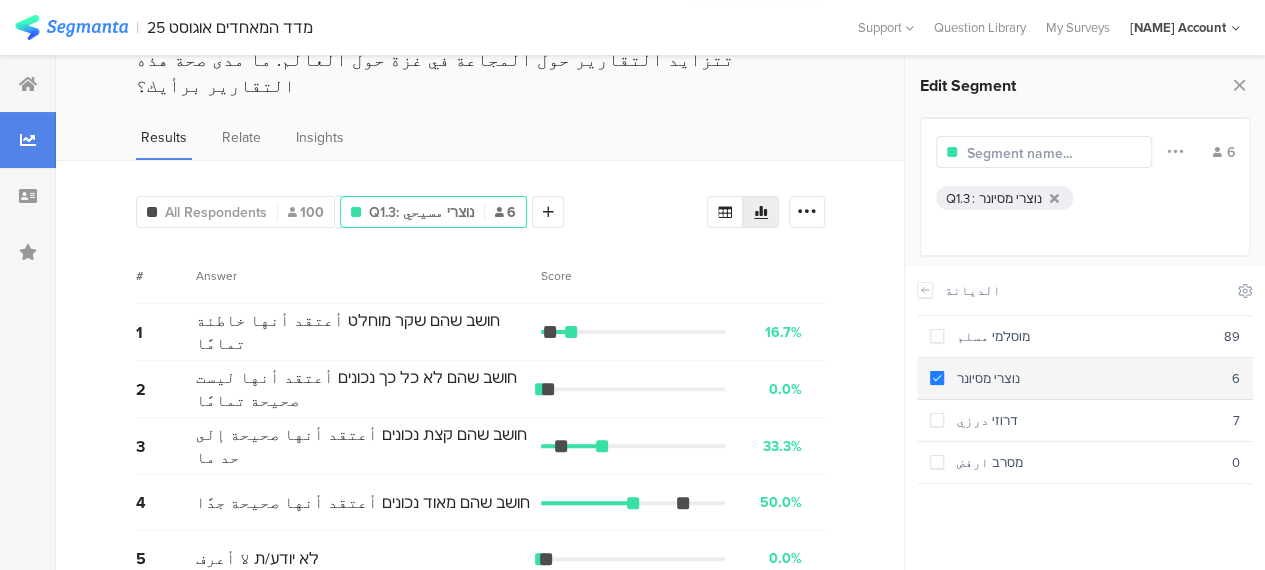 click at bounding box center [937, 378] 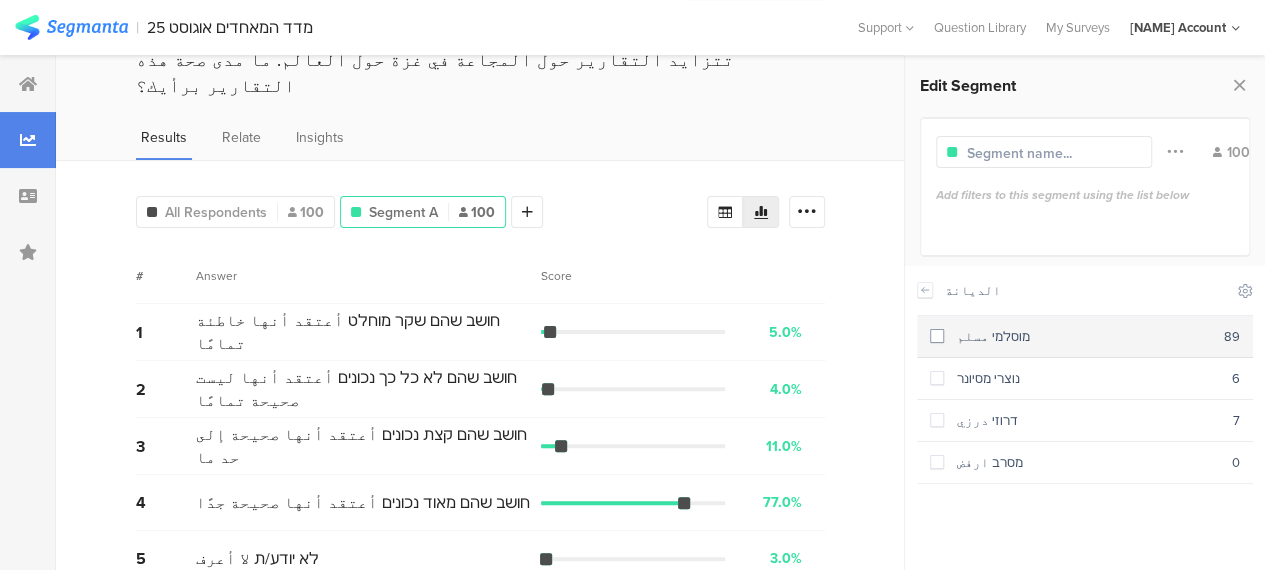 click at bounding box center (937, 336) 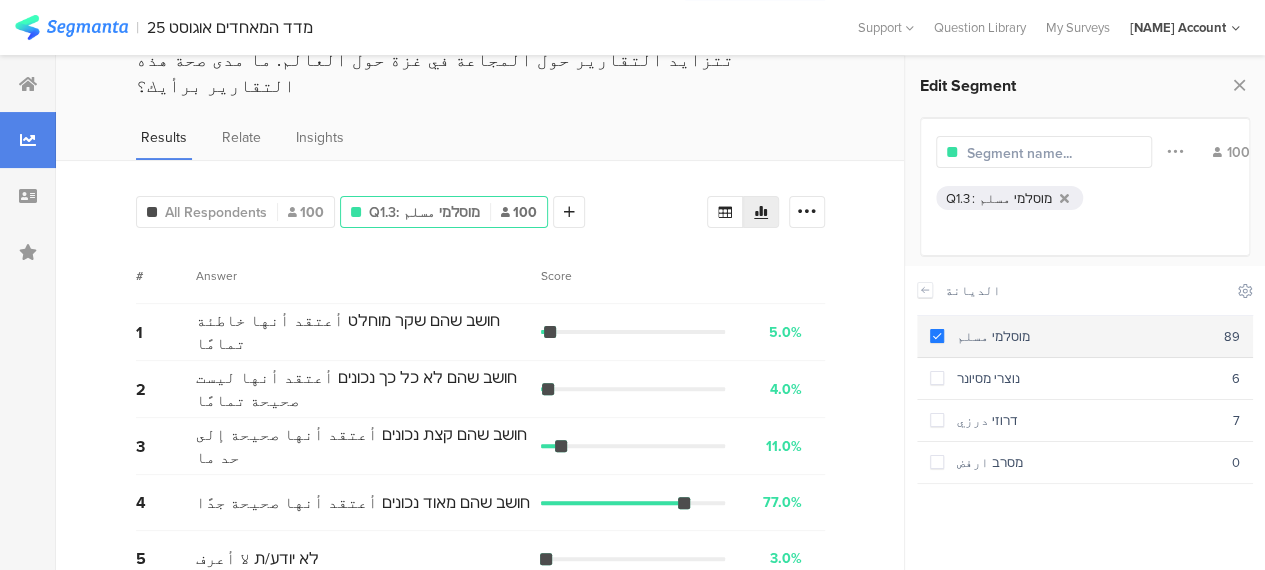 scroll, scrollTop: 25, scrollLeft: 0, axis: vertical 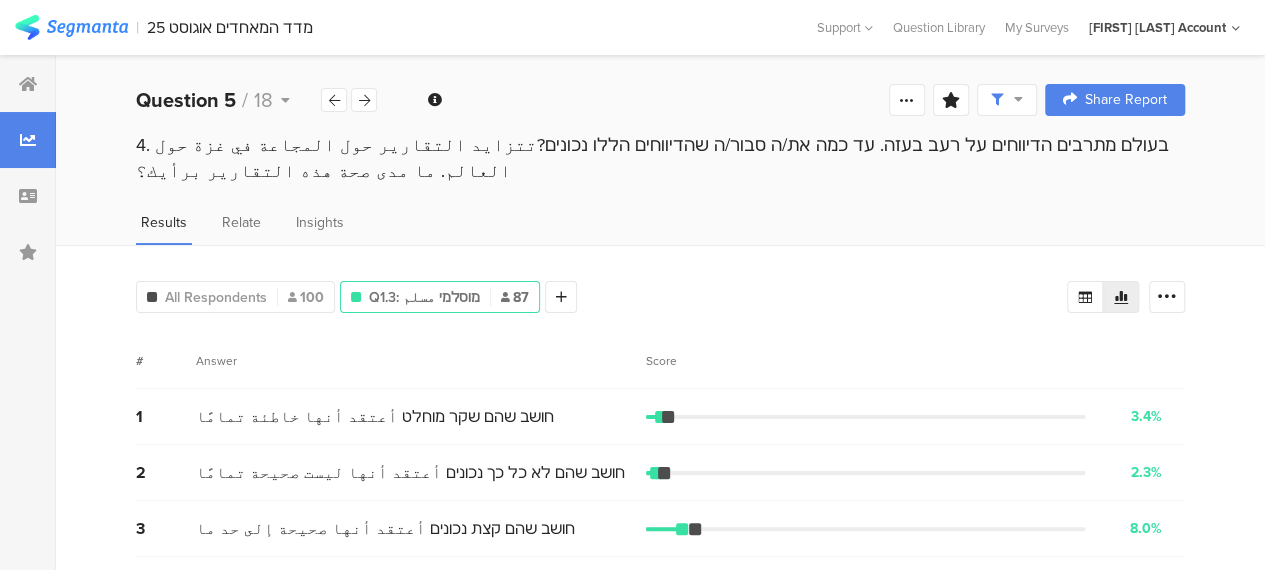 click on "Results Relate Insights" at bounding box center [660, 228] 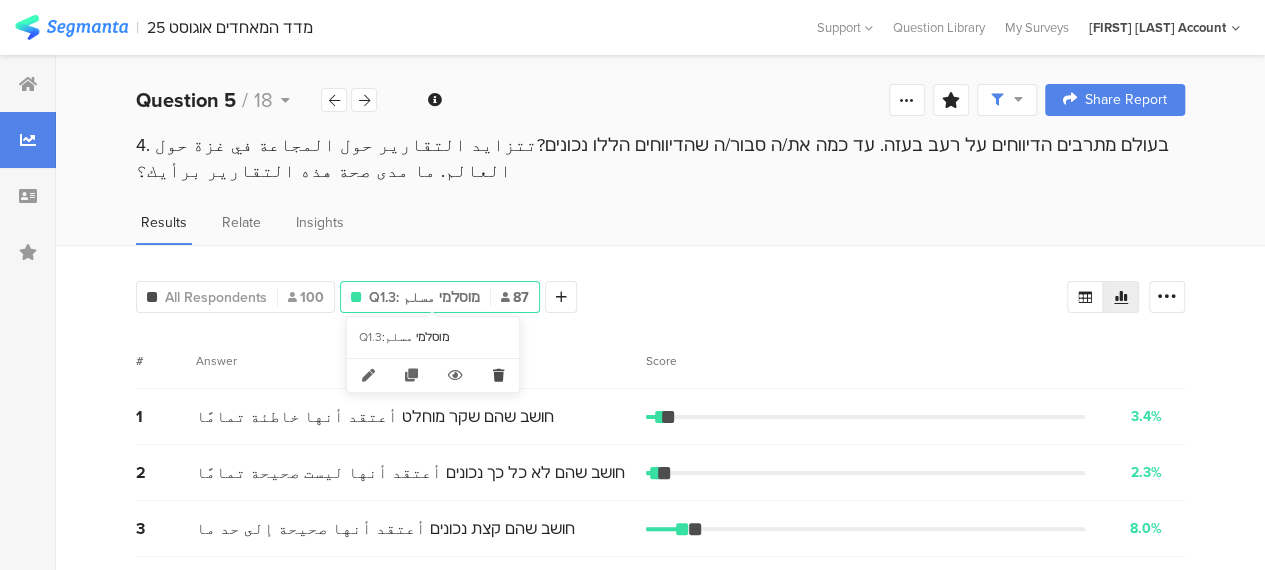 click at bounding box center (498, 375) 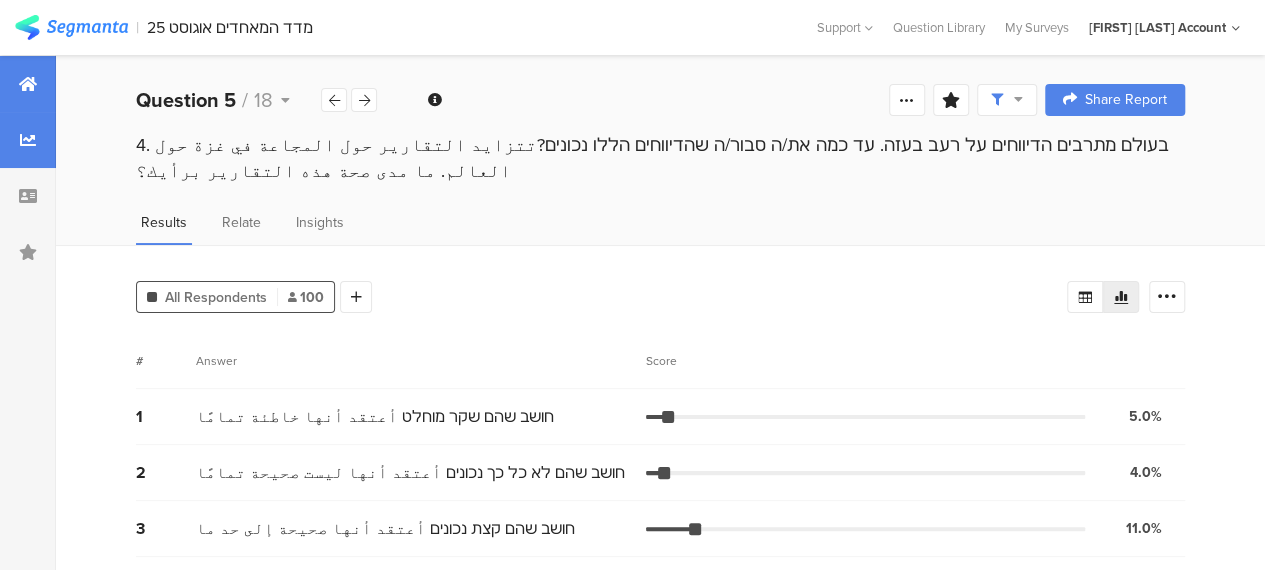 click at bounding box center [28, 84] 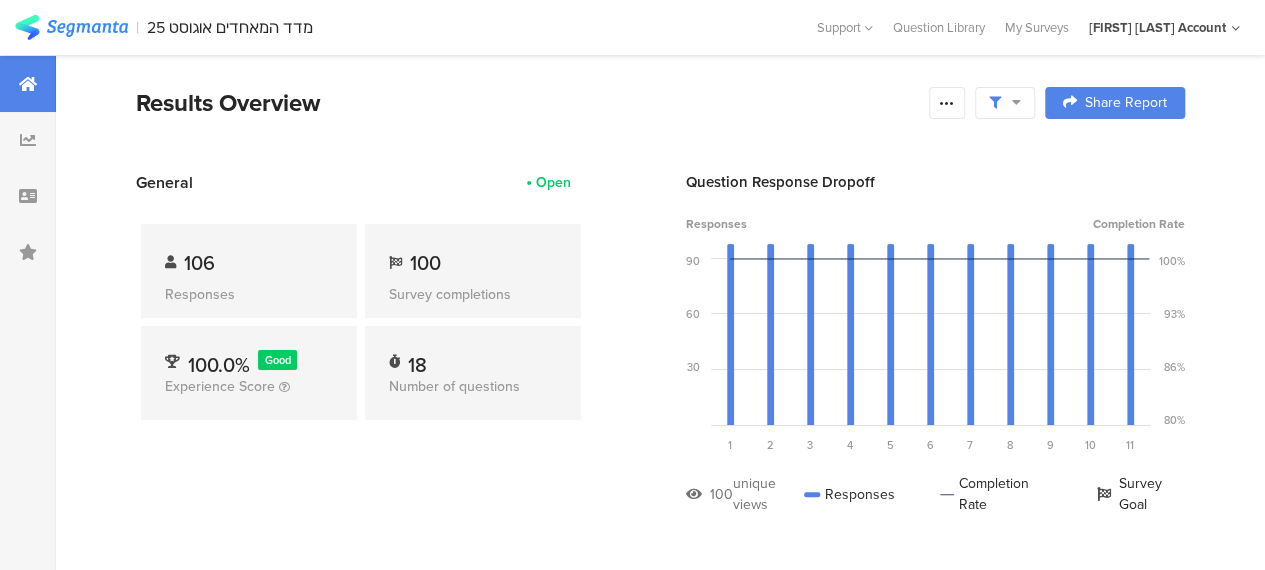 click on "General     Open     106   Responses     100   Survey completions     100.0%   Good   Experience Score
18
Number of questions
Question Response Dropoff
Responses   Completion Rate
90
60
30
0
Sorry, your browser does not support inline SVG.
1
Question 2
2. אנא דרג מ-1 עד 5 (כאשר 1 זה ״בכלל לא בטוח״ ו-5 זה ״לגמרי בטוח״) כמה את/ה מרגיש/ה שישראל מנצחת ...
100   views     100   responses   100.0%   completion rate       2
Question 3
2. כמה את/ה סומכ/ת על הממשלה?إلى أي مدى أنت تثق في الحكومة؟
100   views     100   responses   100.0%   completion rate       3
Question 4
100   views" at bounding box center [660, 358] 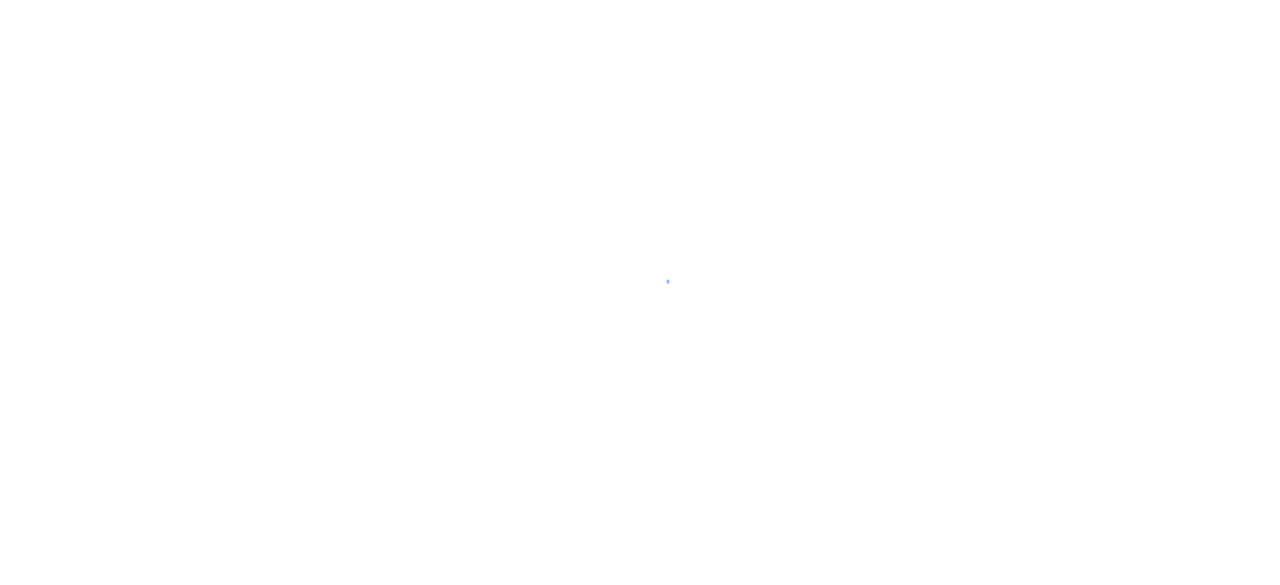 scroll, scrollTop: 0, scrollLeft: 0, axis: both 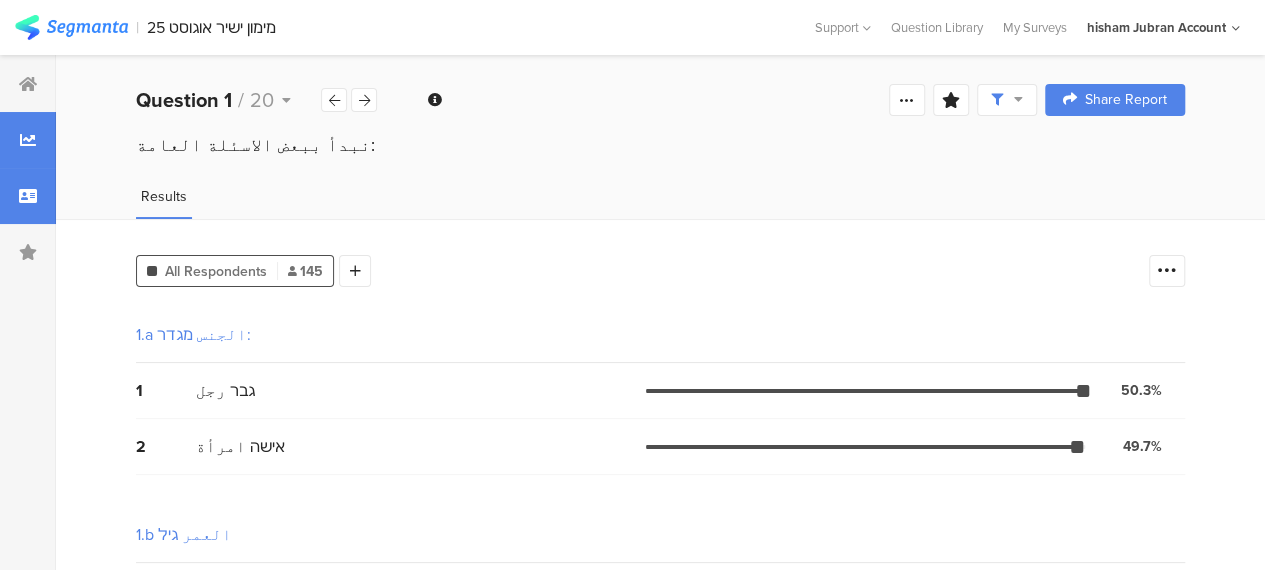 click at bounding box center (28, 196) 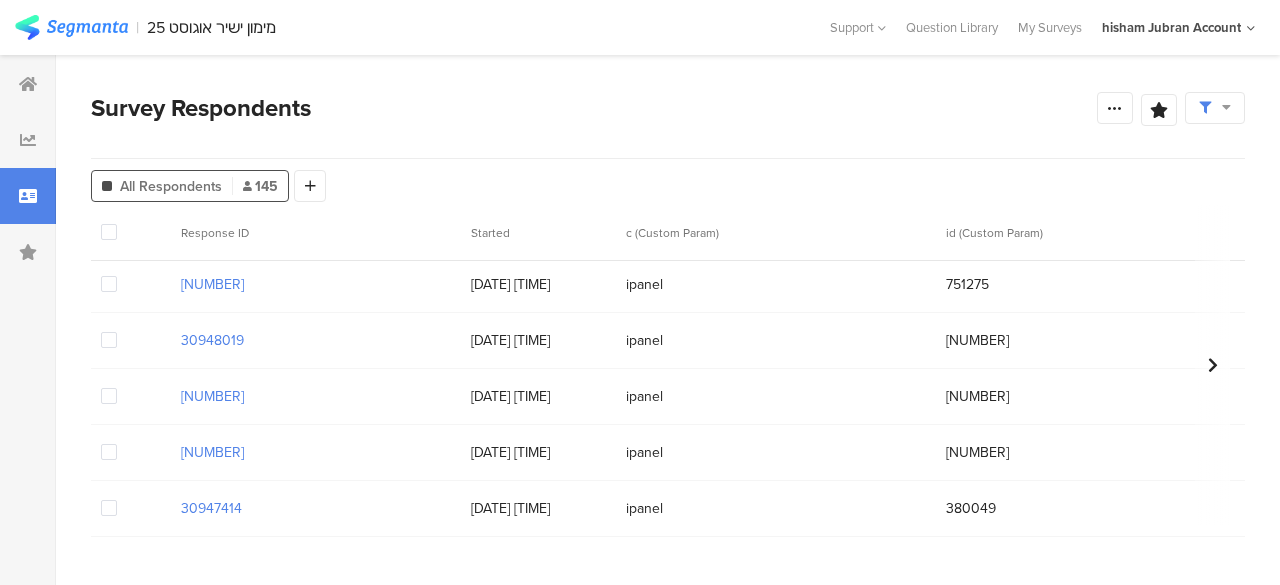 scroll, scrollTop: 0, scrollLeft: 0, axis: both 